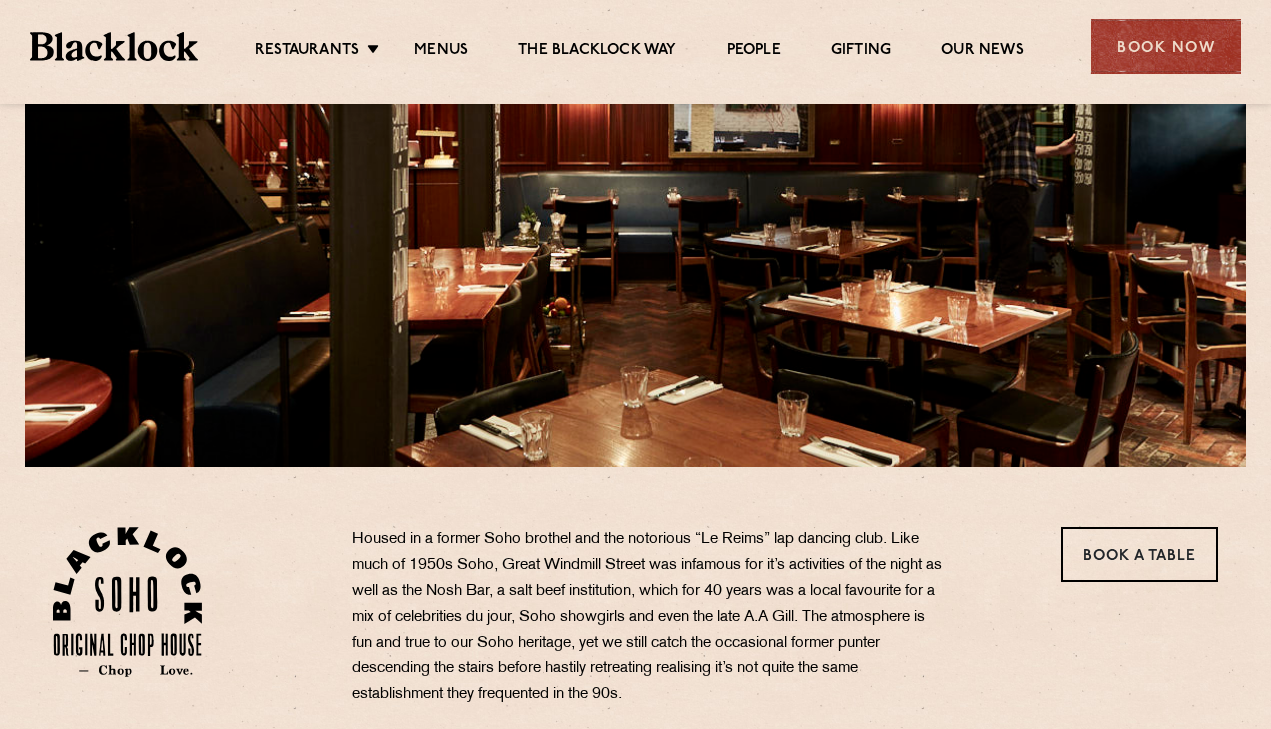 scroll, scrollTop: 264, scrollLeft: 0, axis: vertical 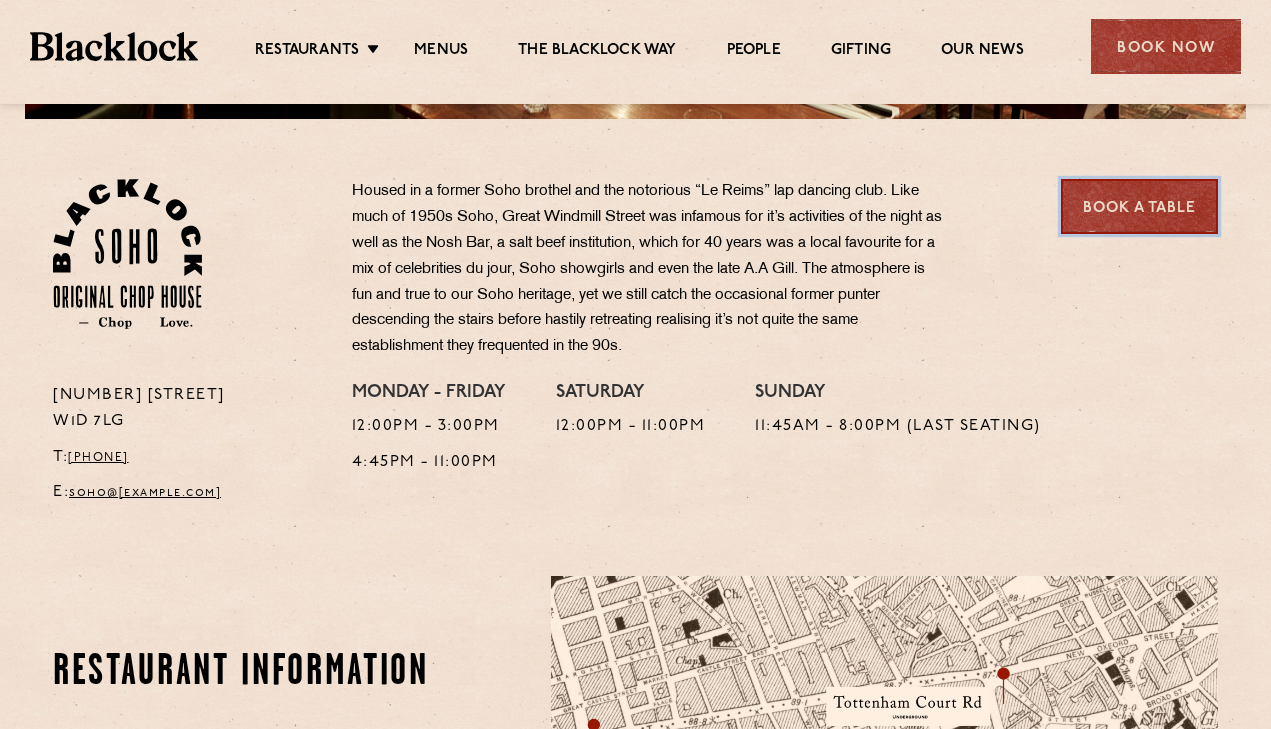 click on "Book a Table" at bounding box center [1139, 206] 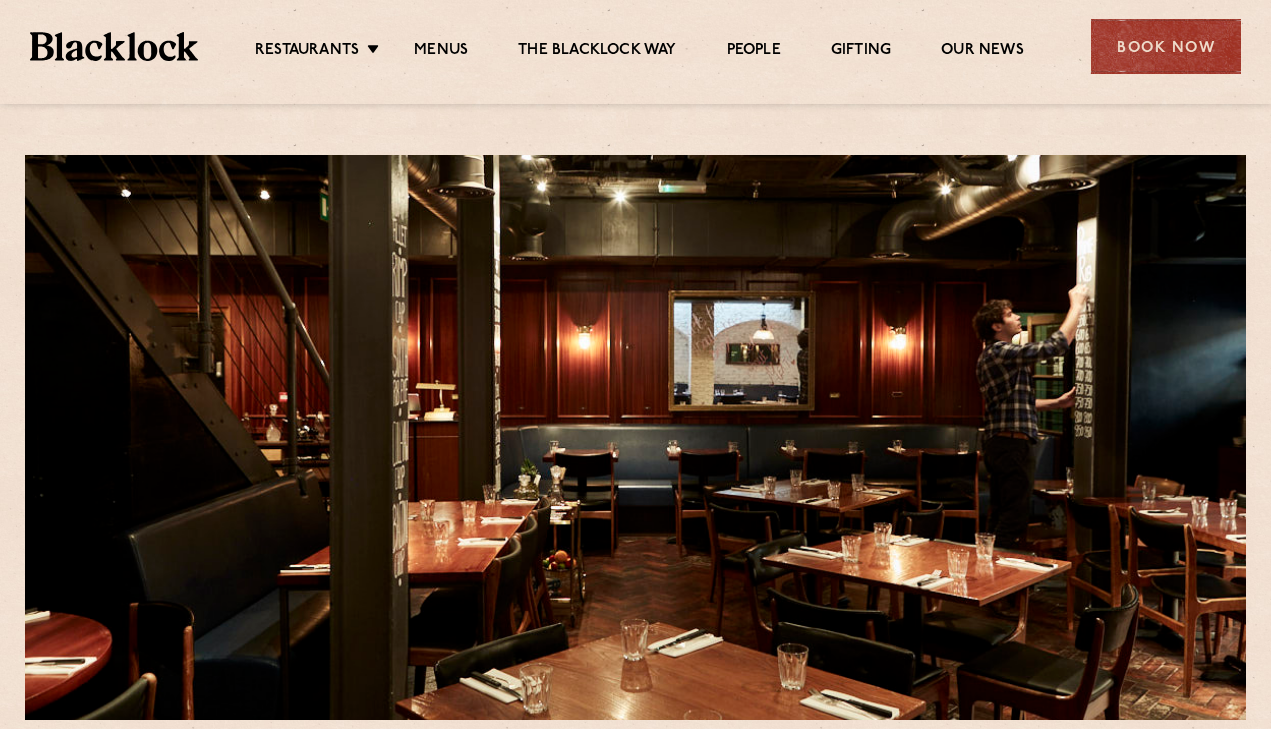 scroll, scrollTop: 0, scrollLeft: 0, axis: both 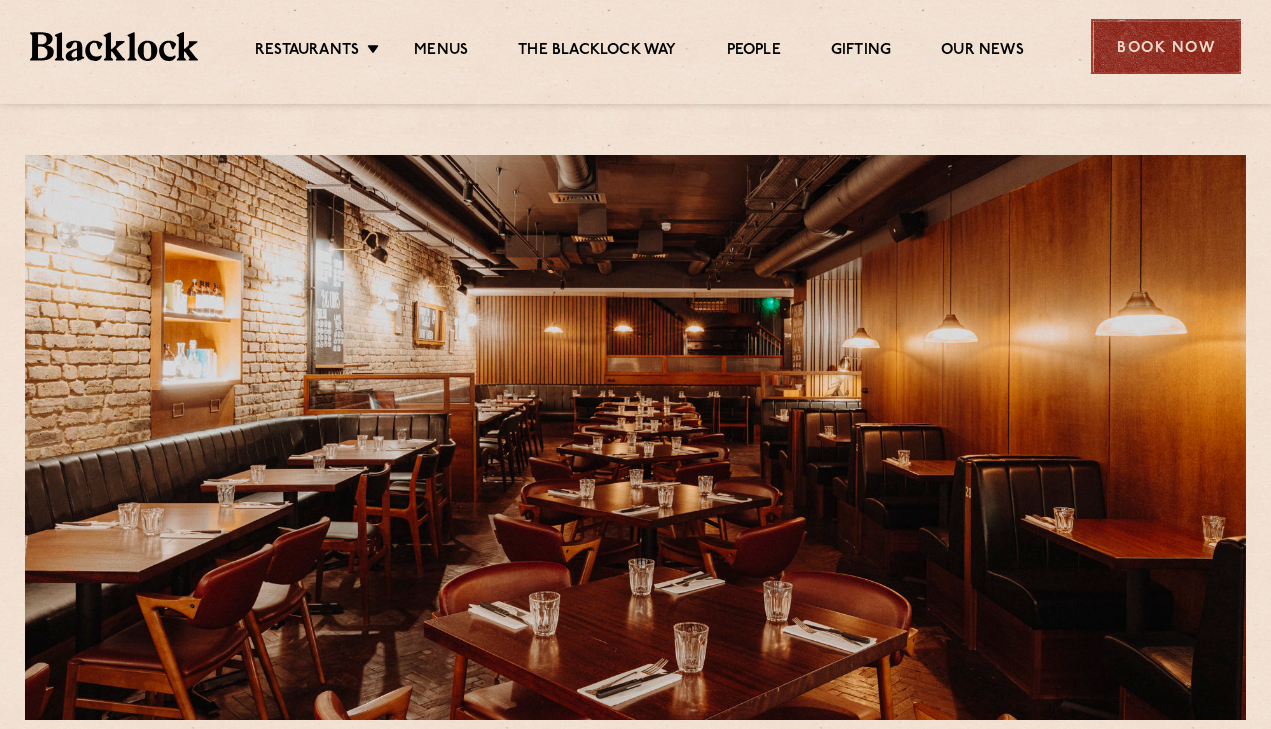 click on "Book Now" at bounding box center (1166, 46) 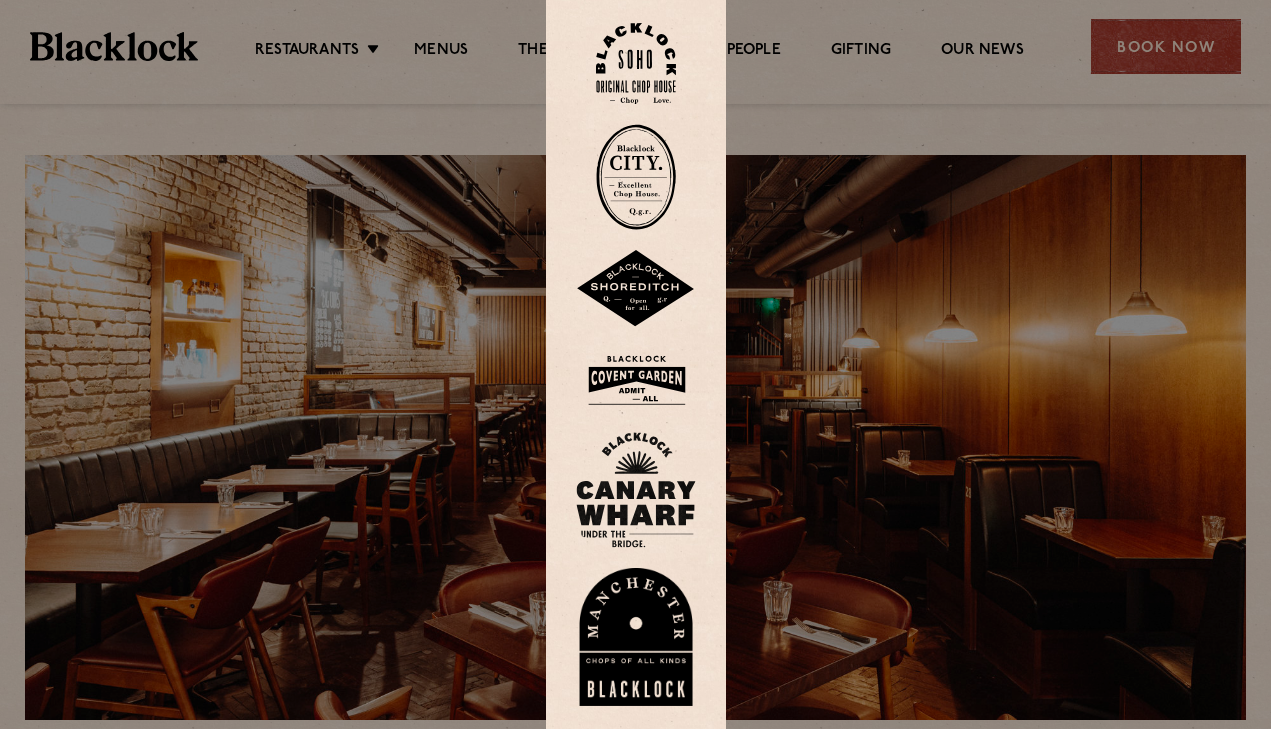 click at bounding box center (636, 380) 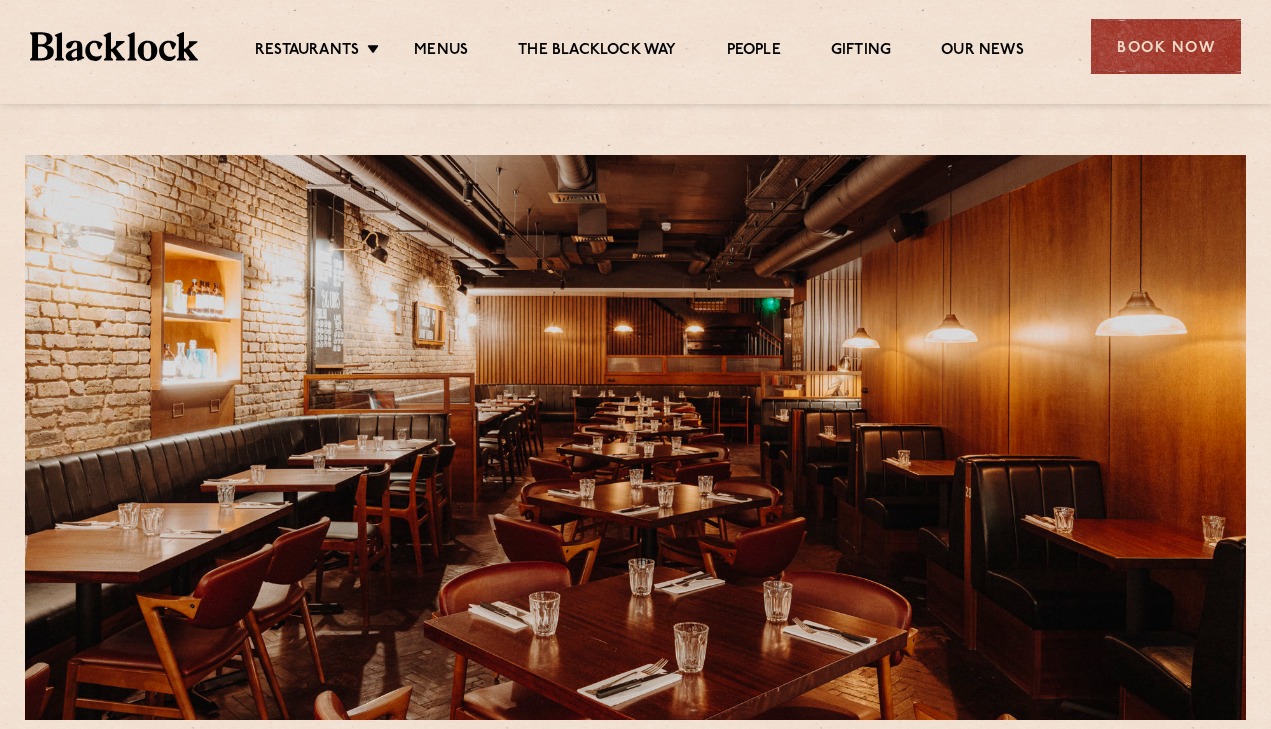 scroll, scrollTop: 0, scrollLeft: 0, axis: both 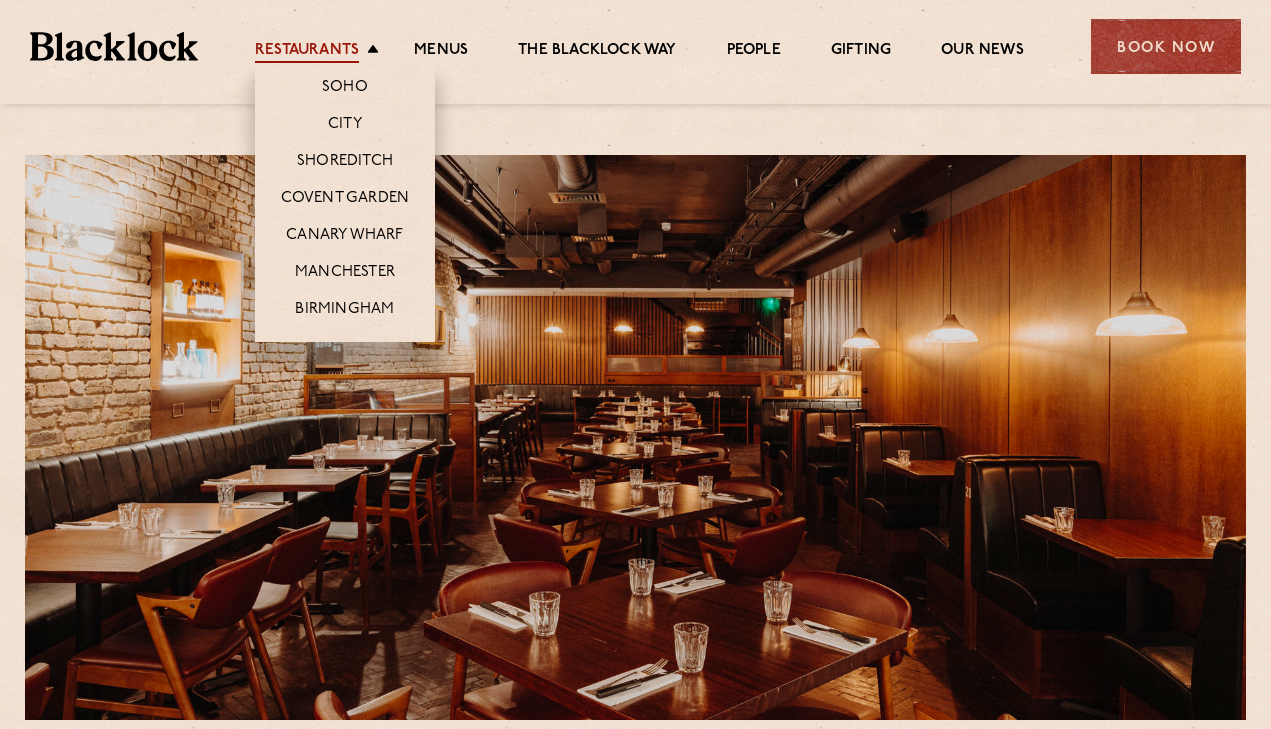 click on "Restaurants" at bounding box center (307, 52) 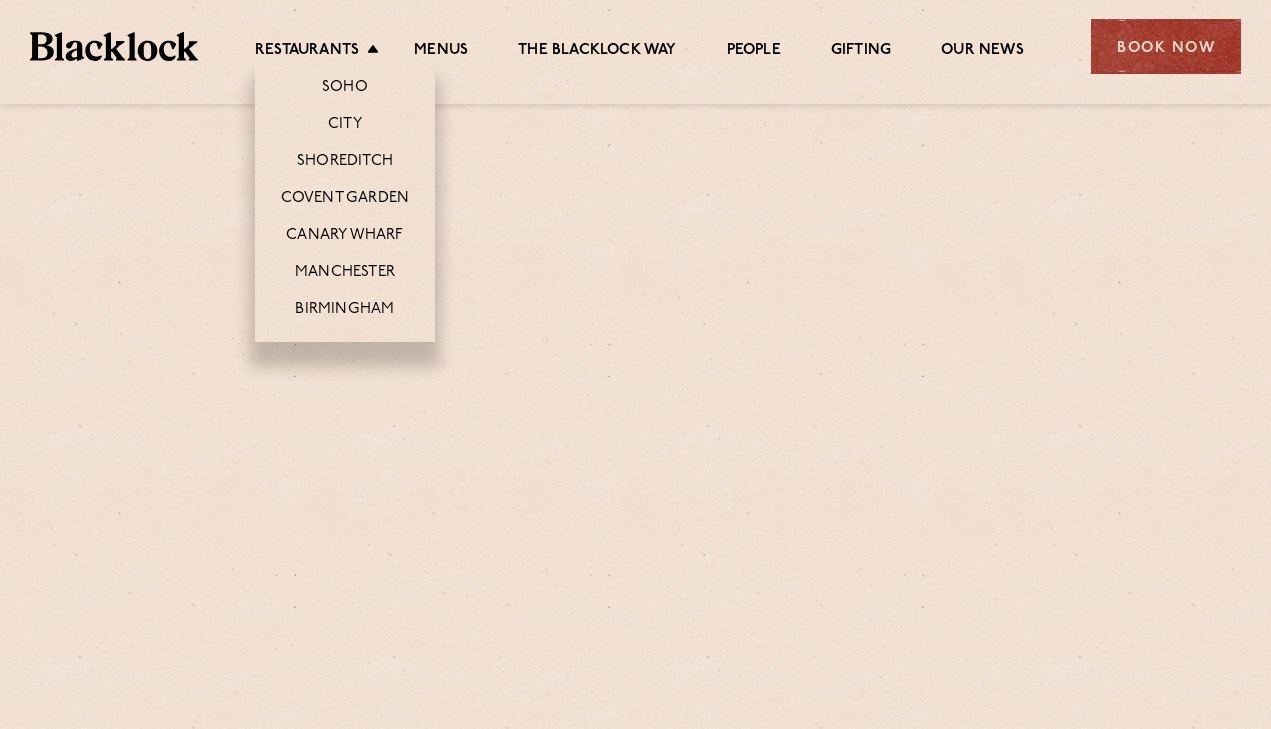 scroll, scrollTop: 0, scrollLeft: 0, axis: both 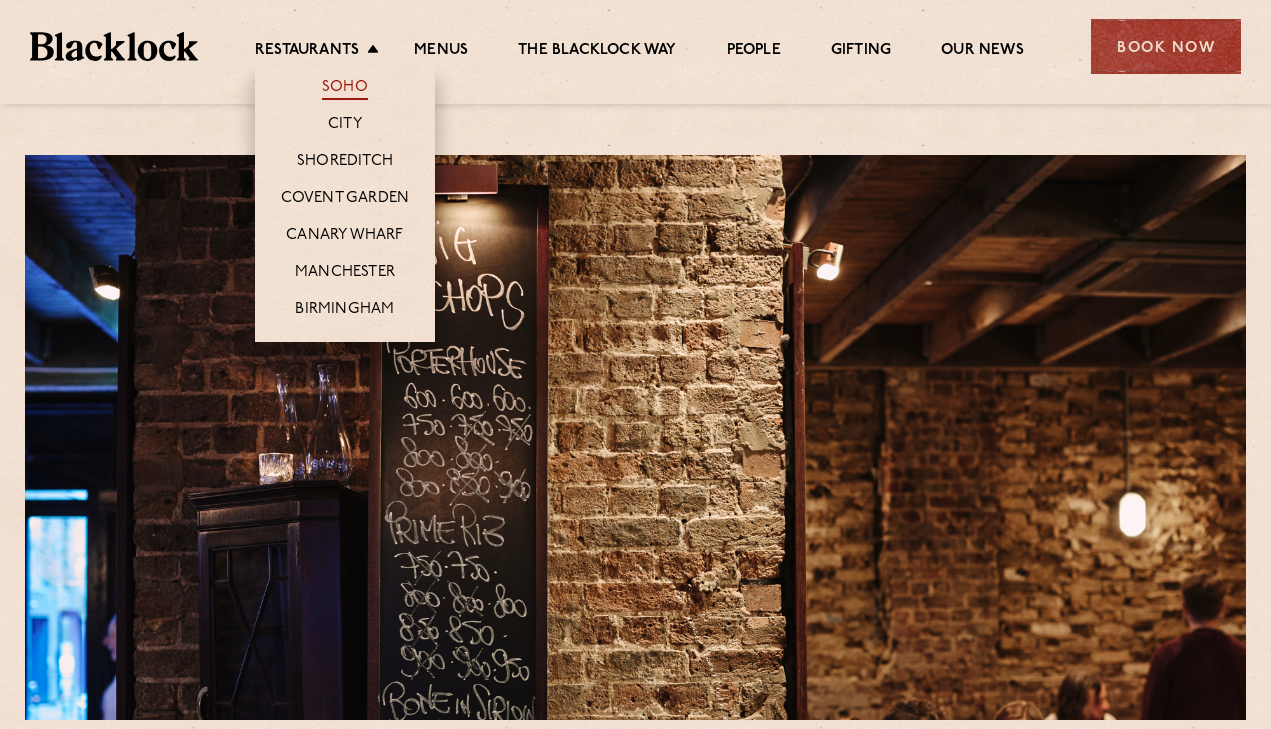 click on "Soho" at bounding box center [345, 89] 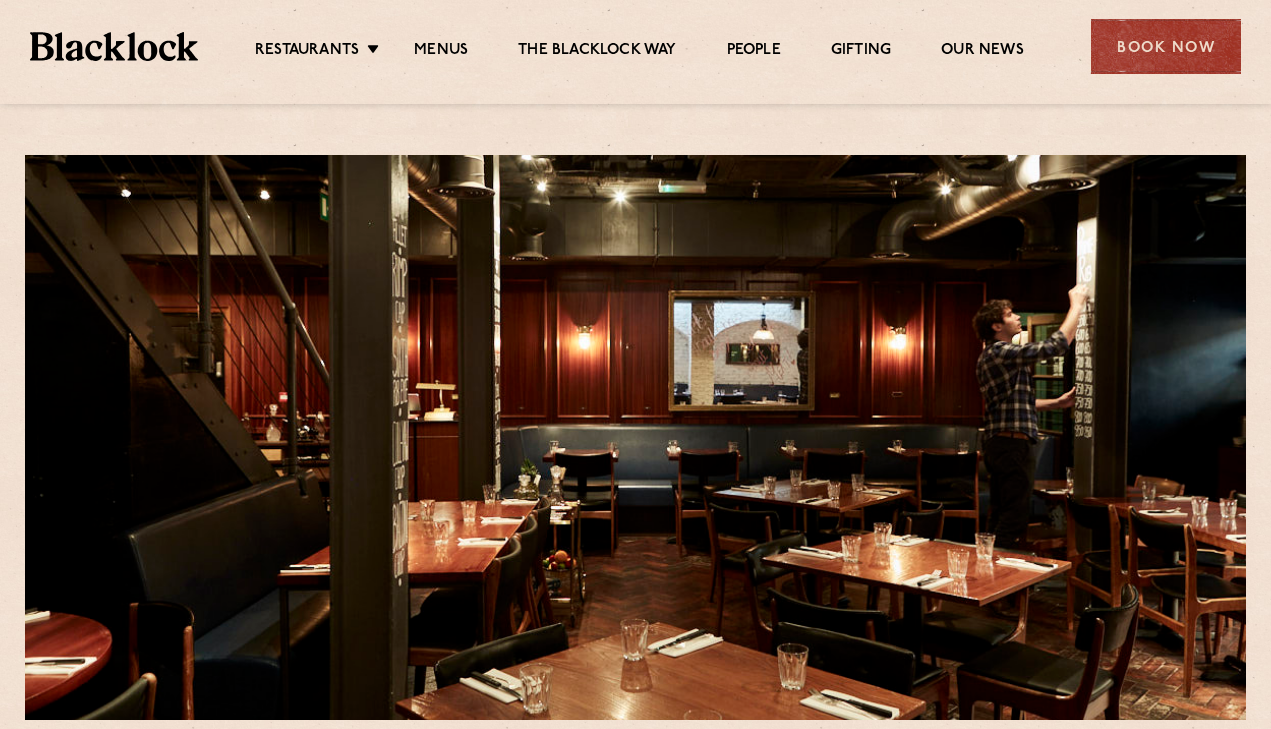 scroll, scrollTop: 0, scrollLeft: 0, axis: both 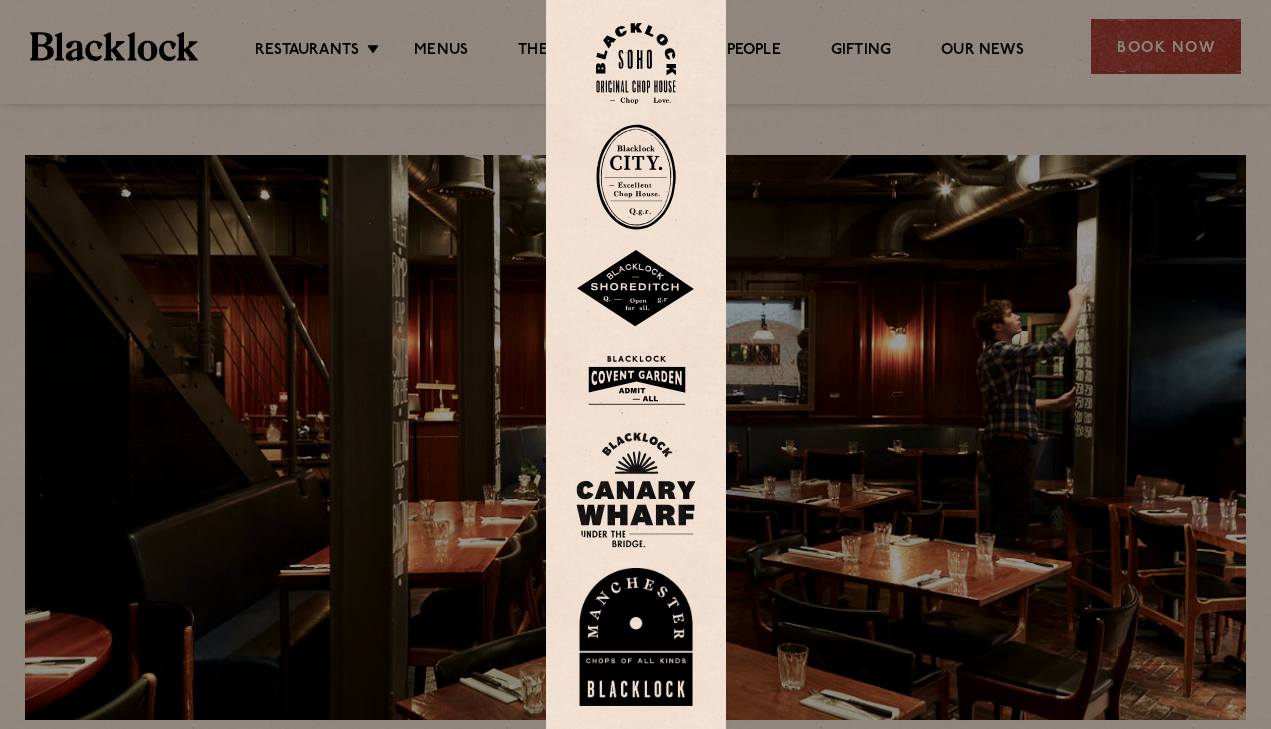 click at bounding box center [636, 63] 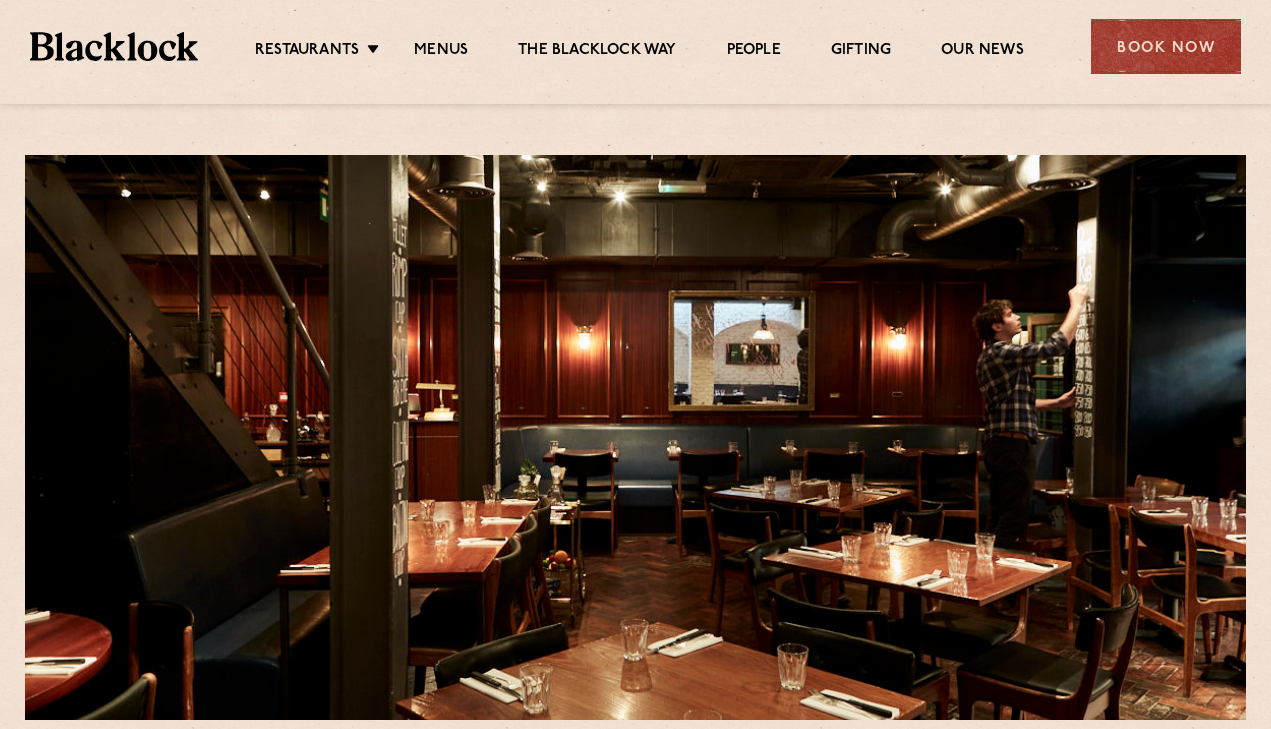 scroll, scrollTop: 0, scrollLeft: 0, axis: both 